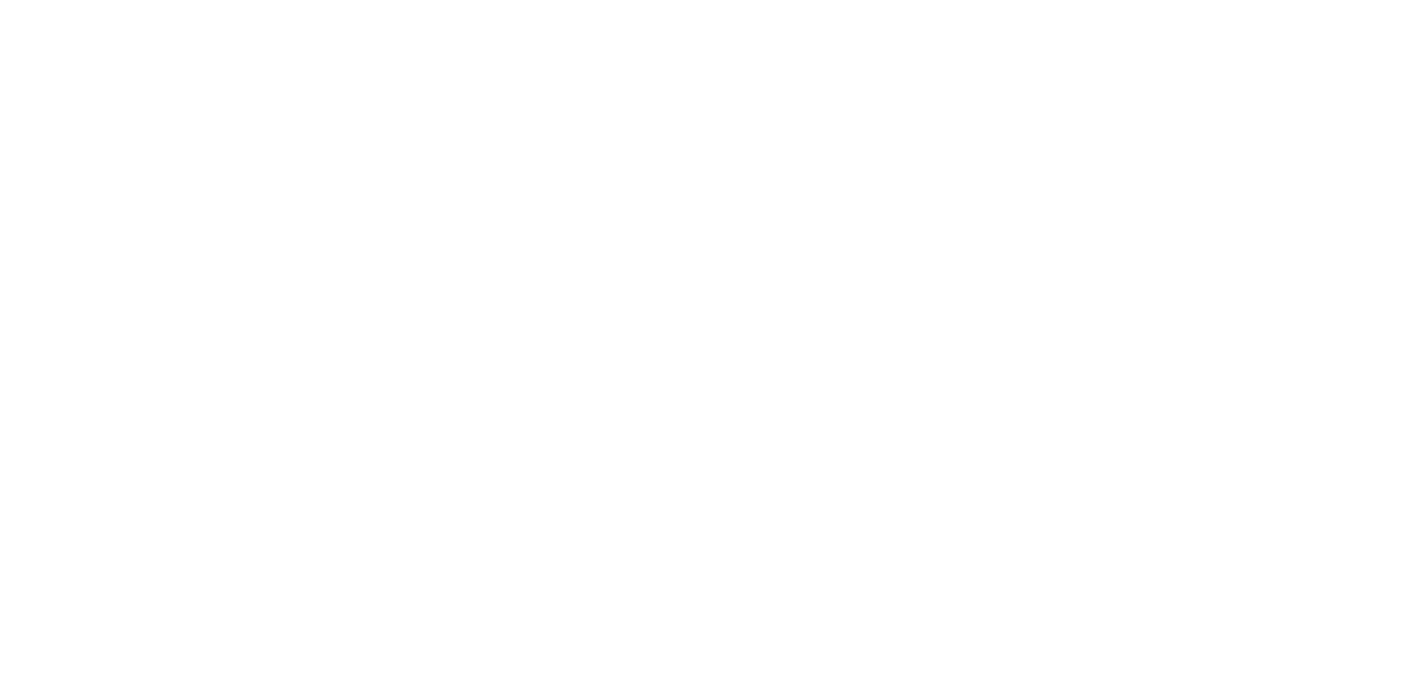 scroll, scrollTop: 0, scrollLeft: 0, axis: both 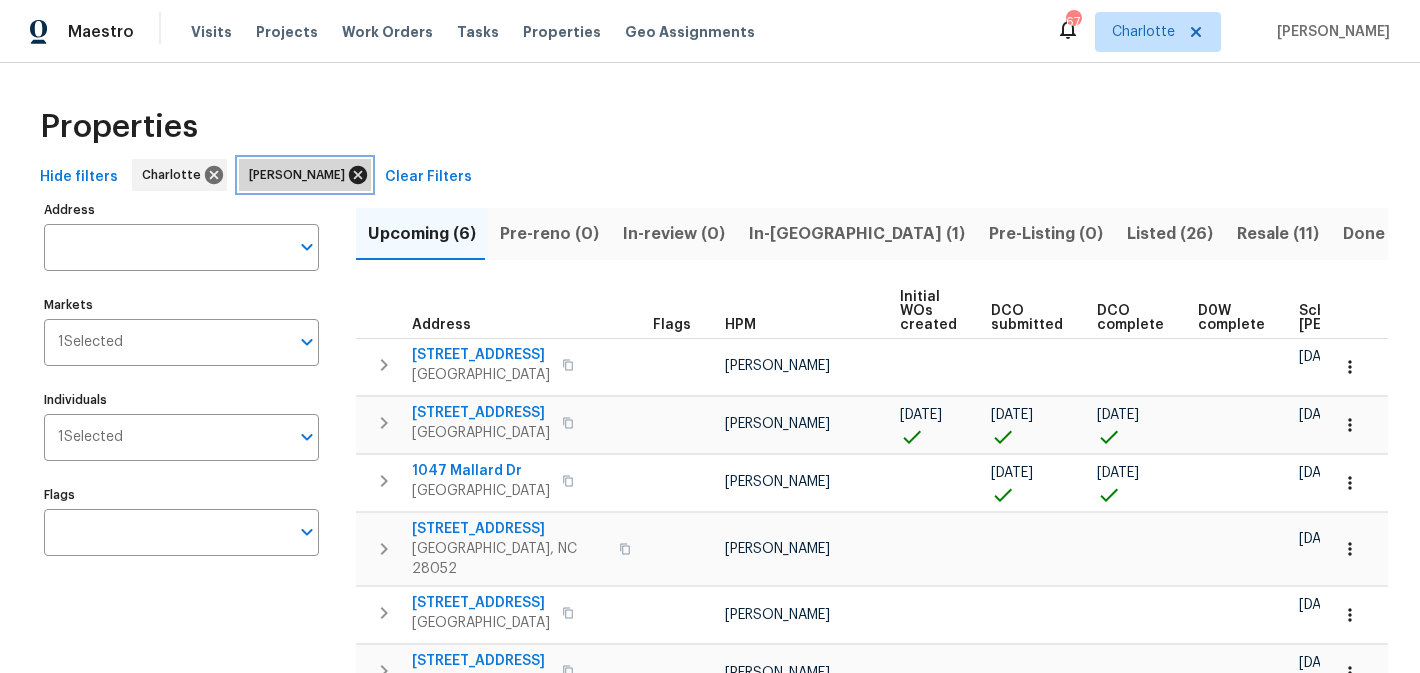 click 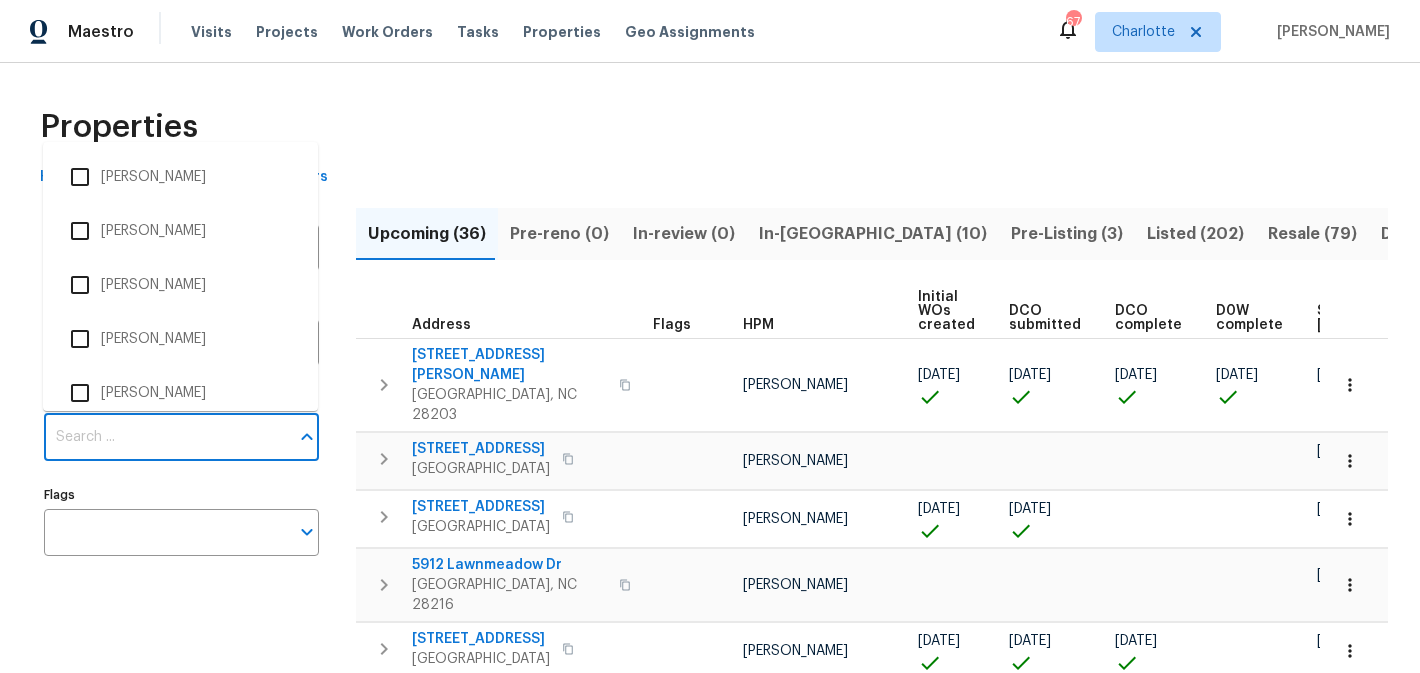 click on "Individuals" at bounding box center [166, 437] 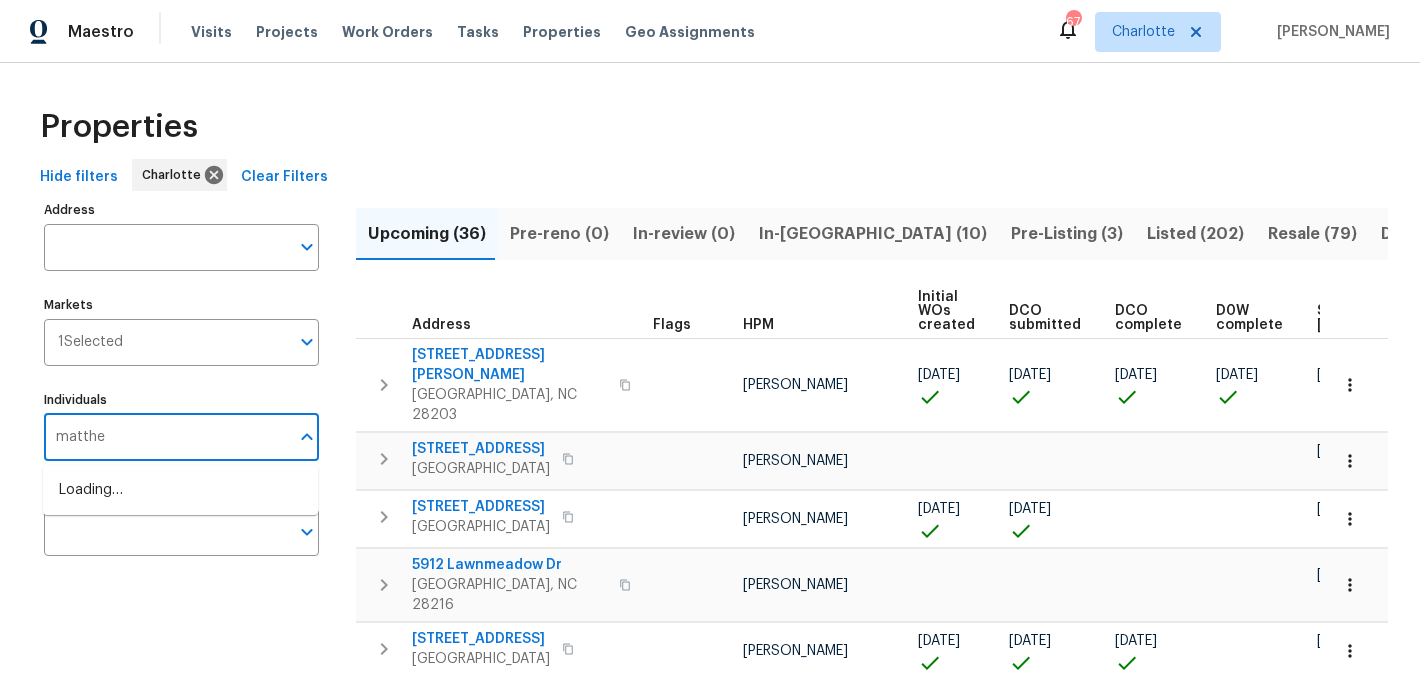 type on "matthew" 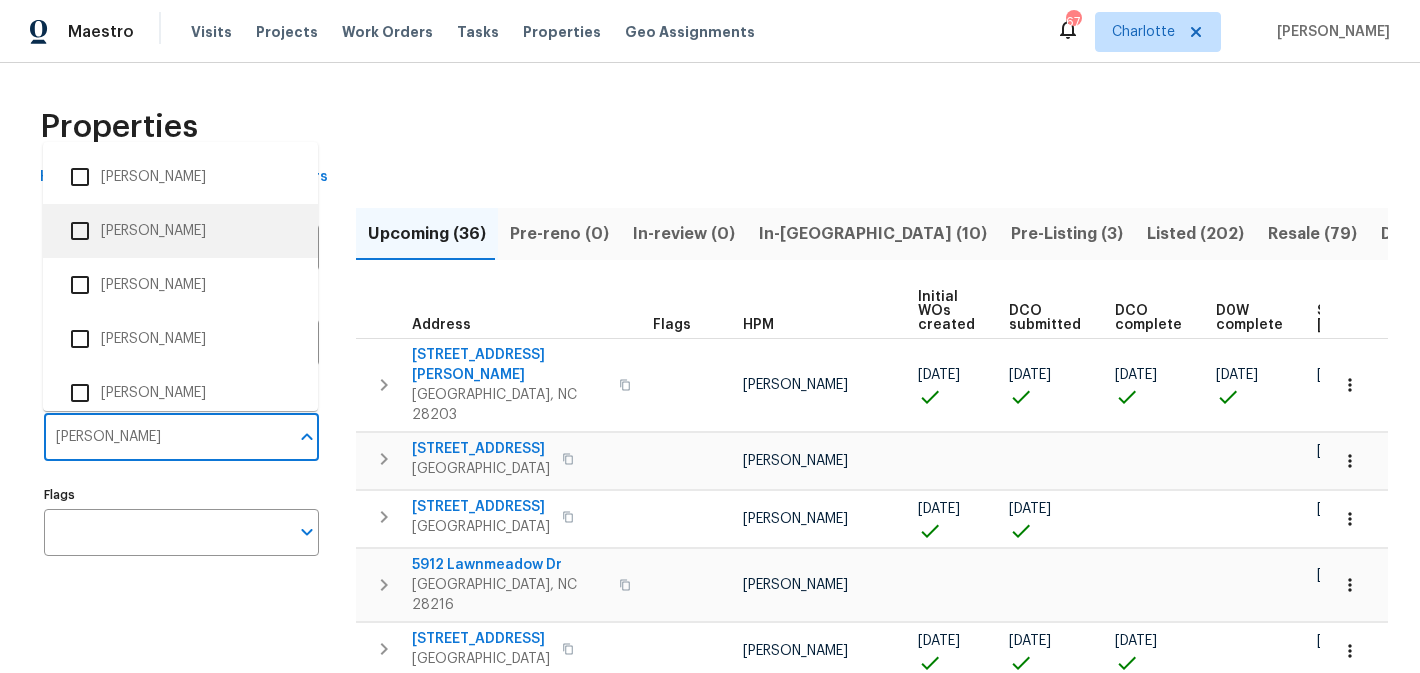 click on "[PERSON_NAME]" at bounding box center (180, 231) 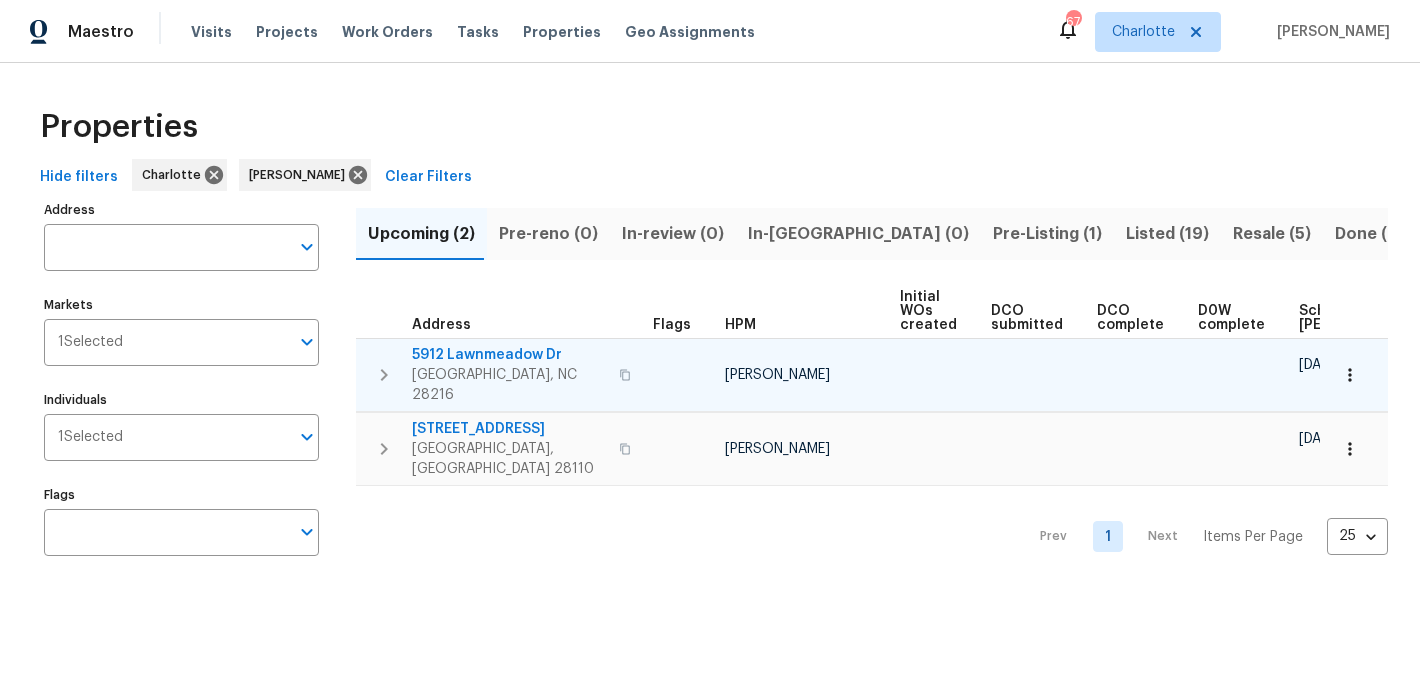 click on "5912 Lawnmeadow Dr" at bounding box center (509, 355) 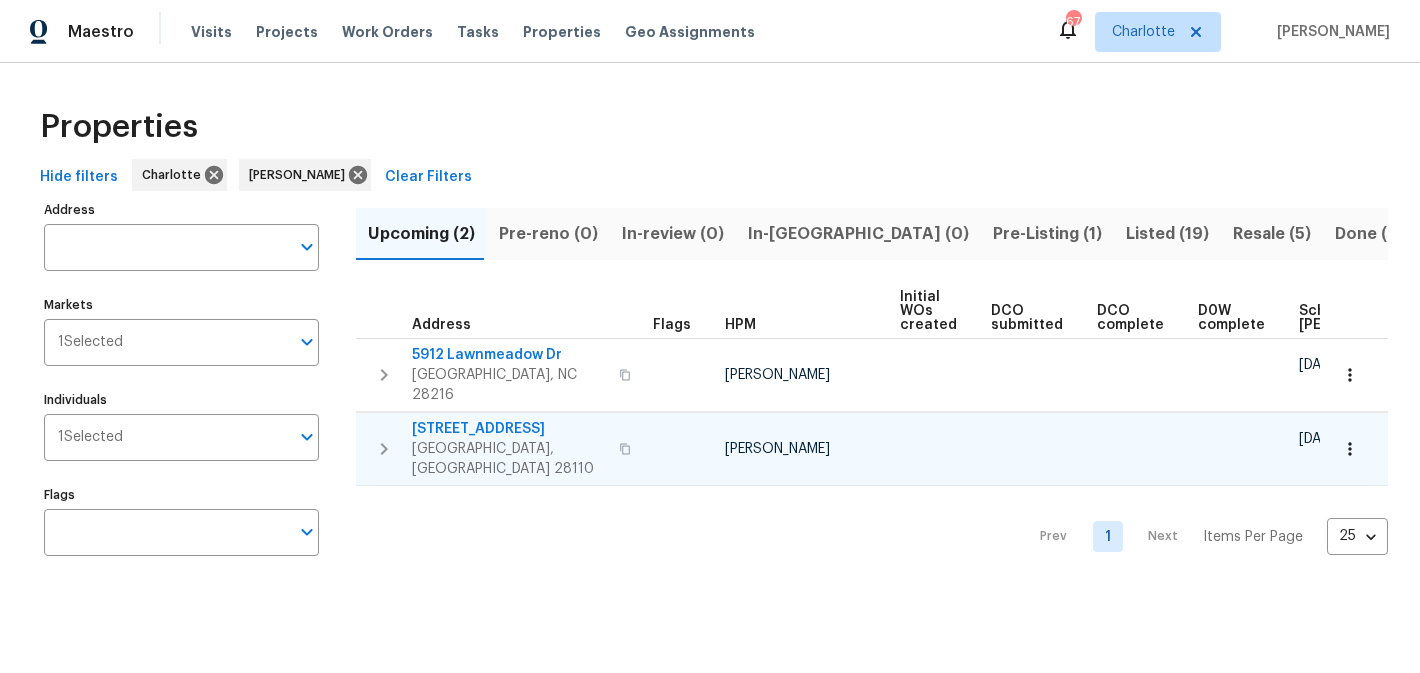 click on "2903 Rosemeade Dr" at bounding box center (509, 429) 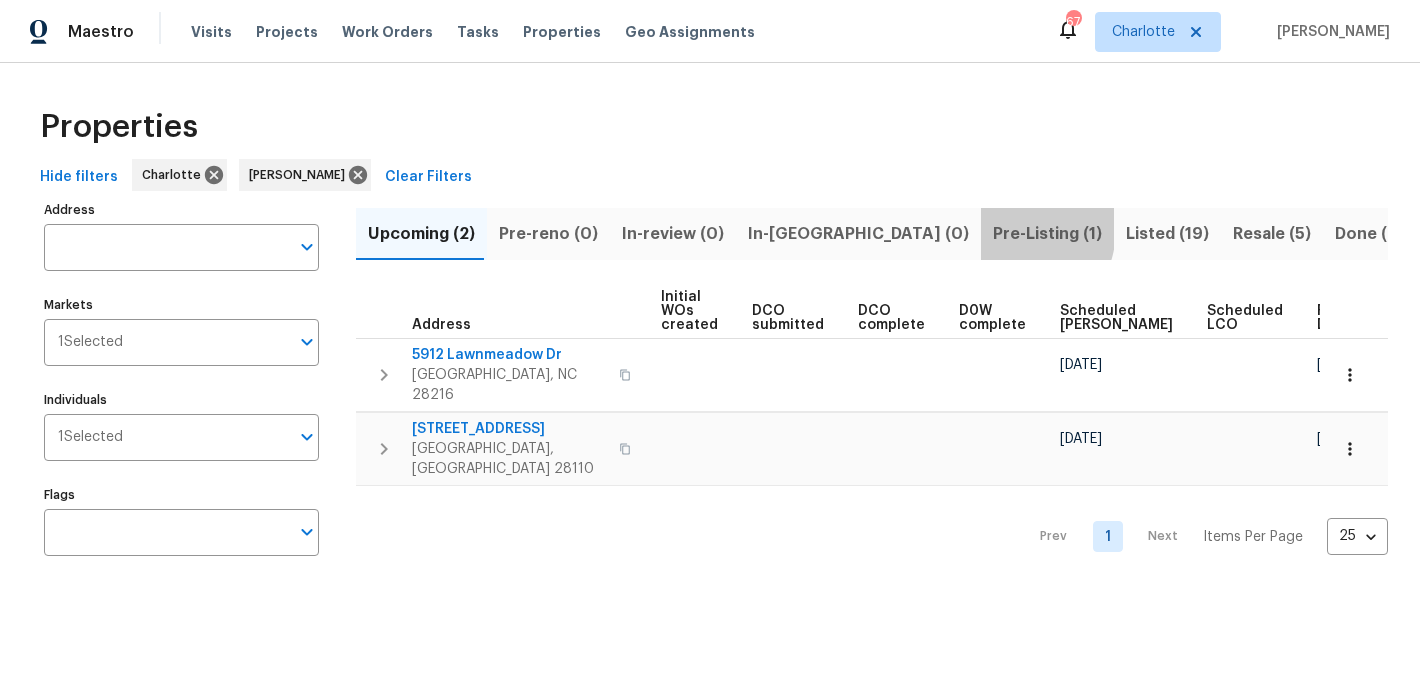 click on "Pre-Listing (1)" at bounding box center [1047, 234] 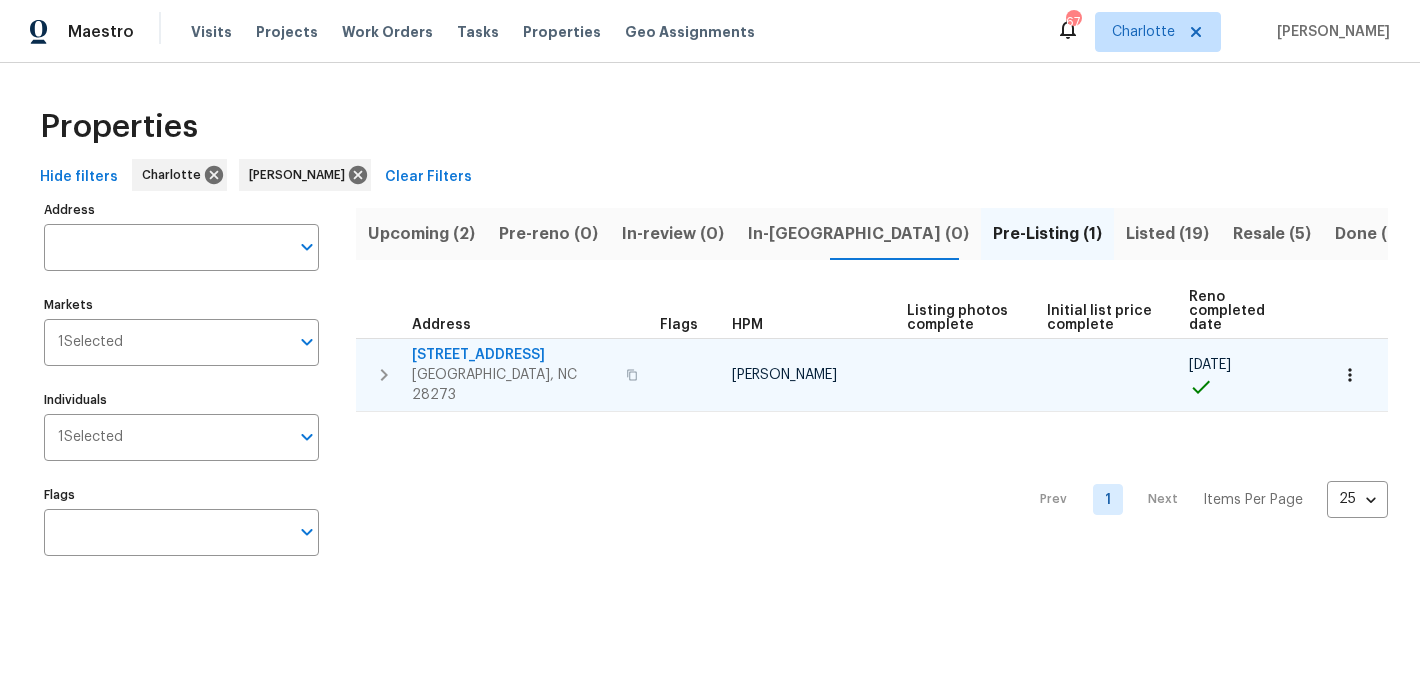 click on "13617 Red Wine Ct" at bounding box center (513, 355) 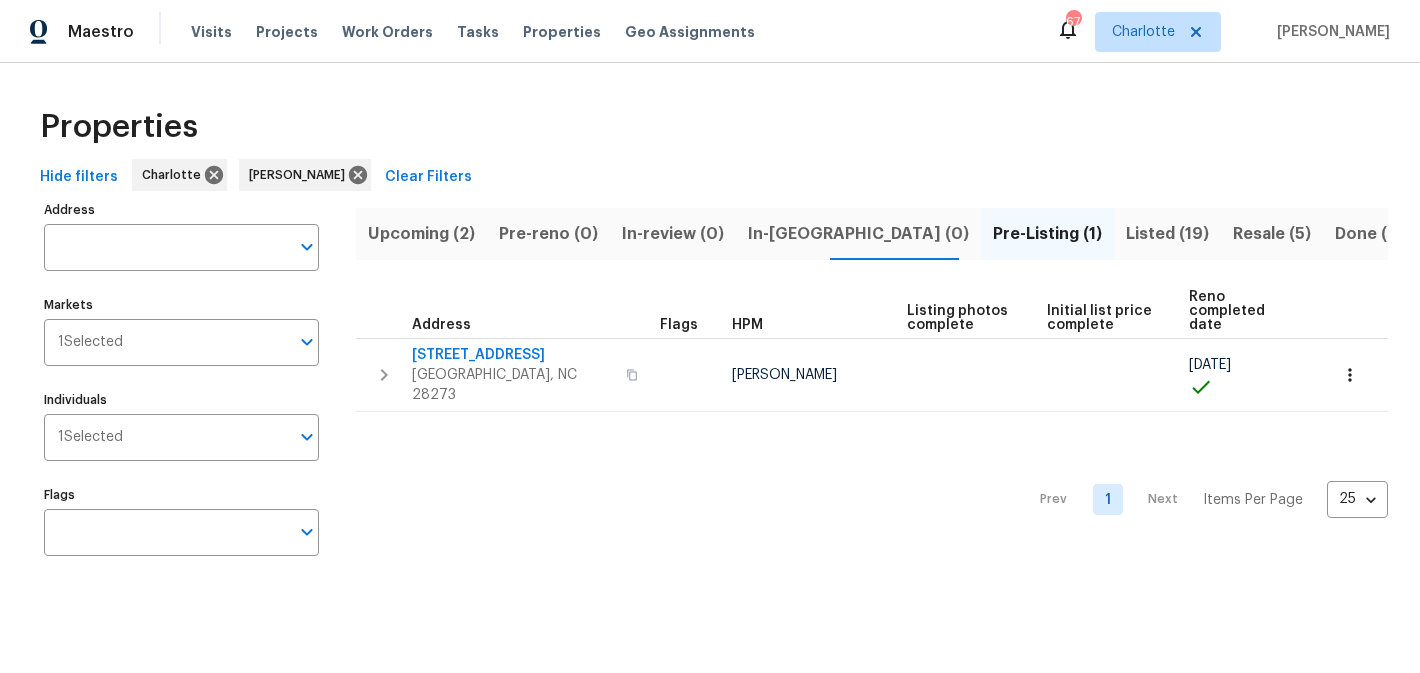 click on "Listed (19)" at bounding box center (1167, 234) 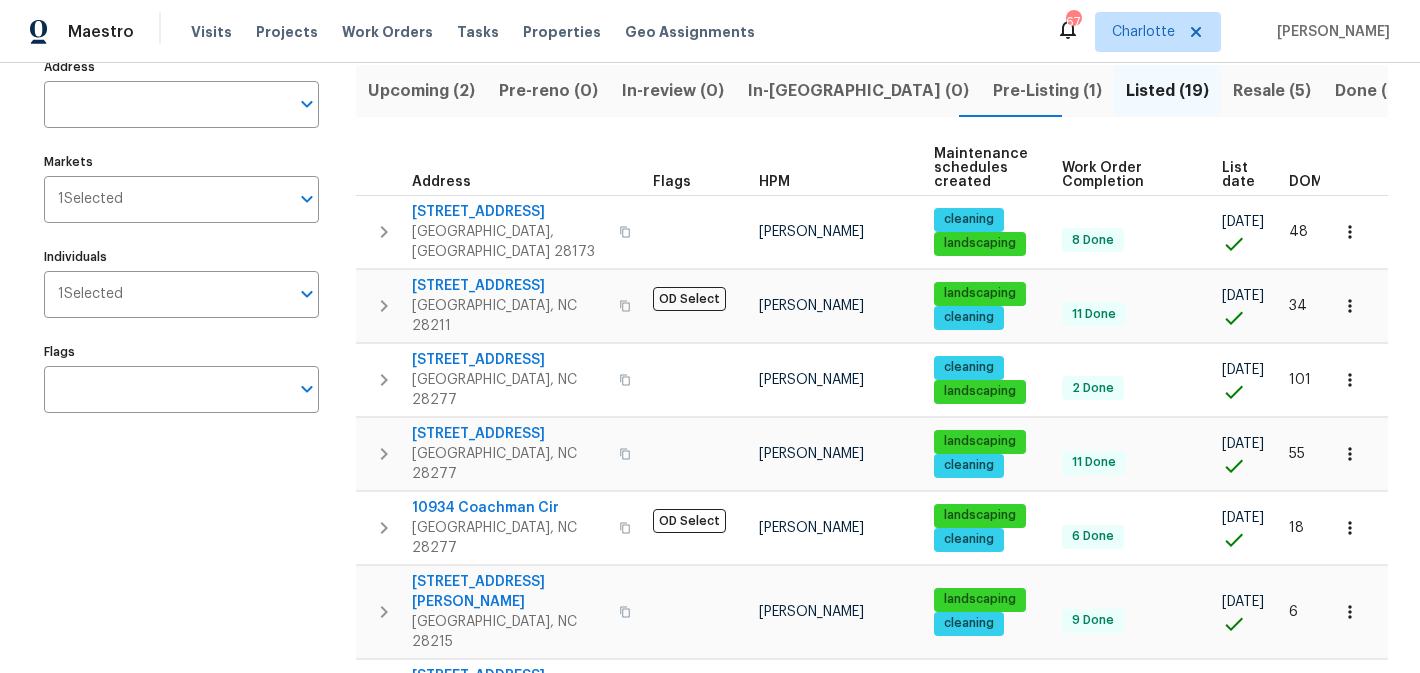 scroll, scrollTop: 0, scrollLeft: 0, axis: both 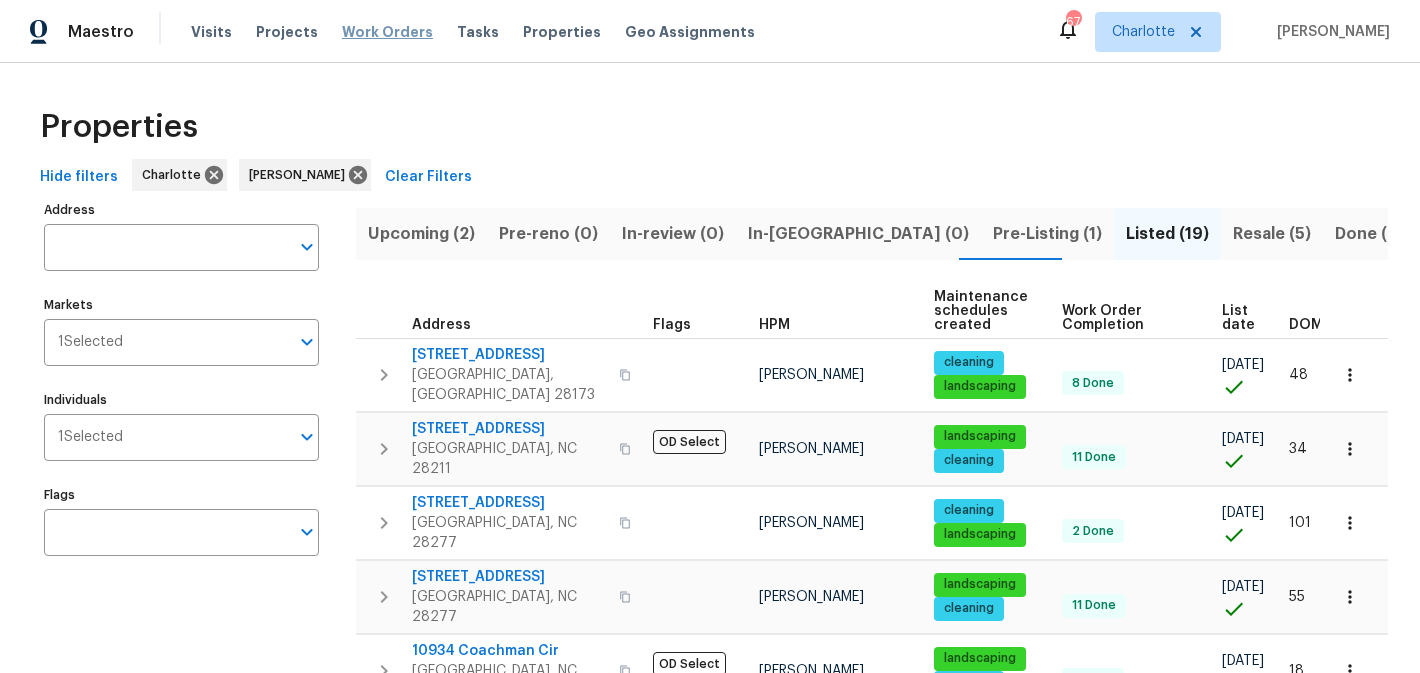 click on "Work Orders" at bounding box center (387, 32) 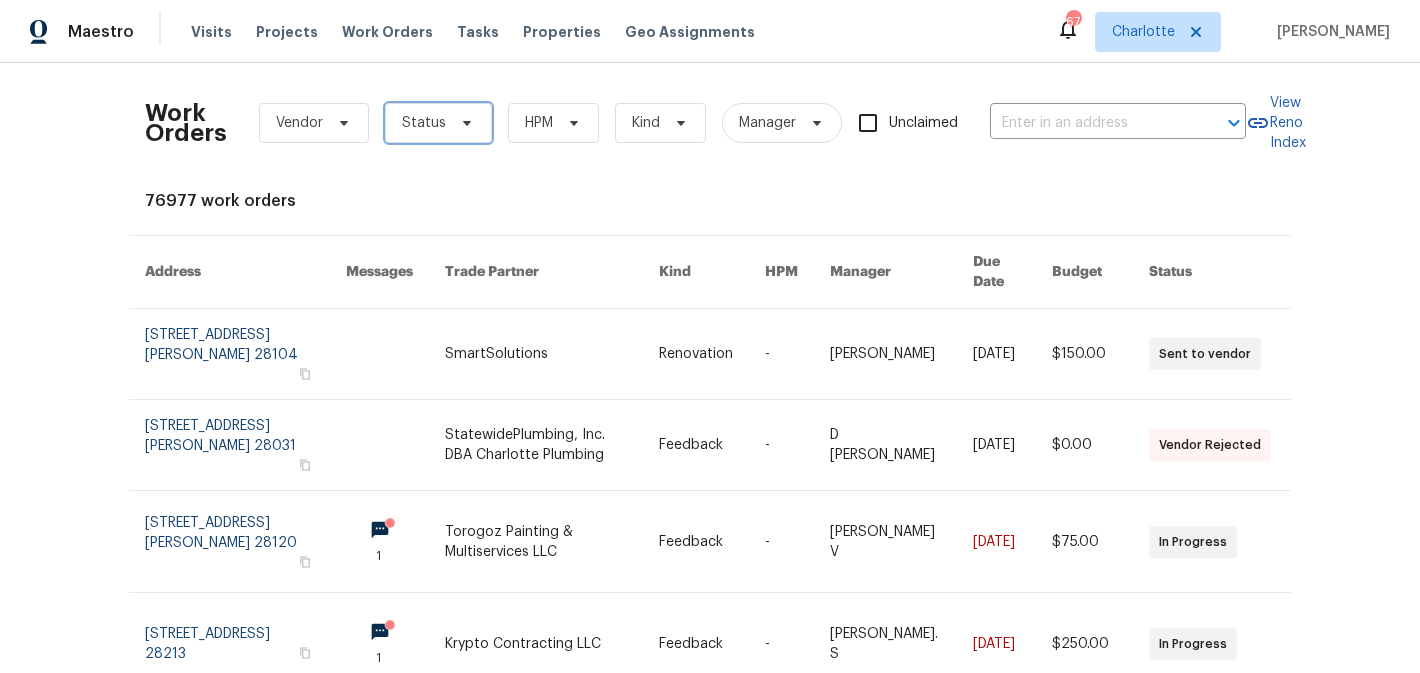 click 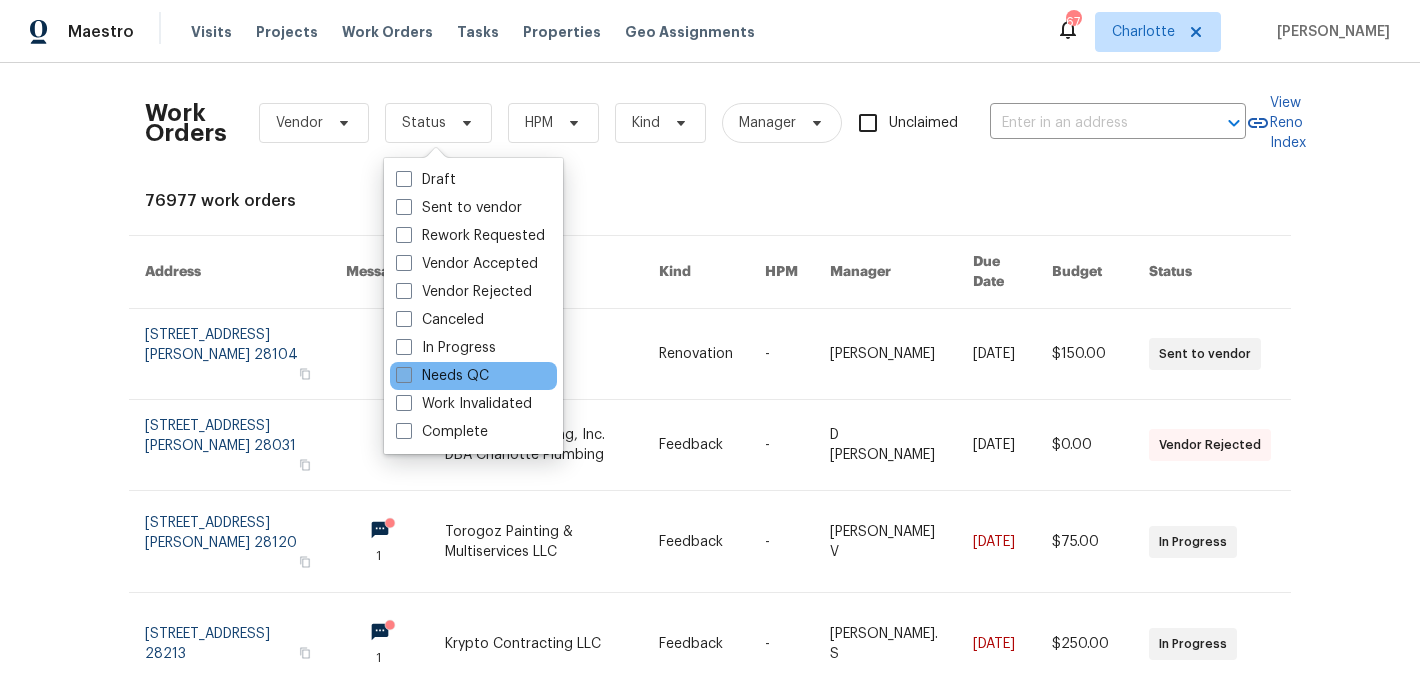 click on "Needs QC" at bounding box center [442, 376] 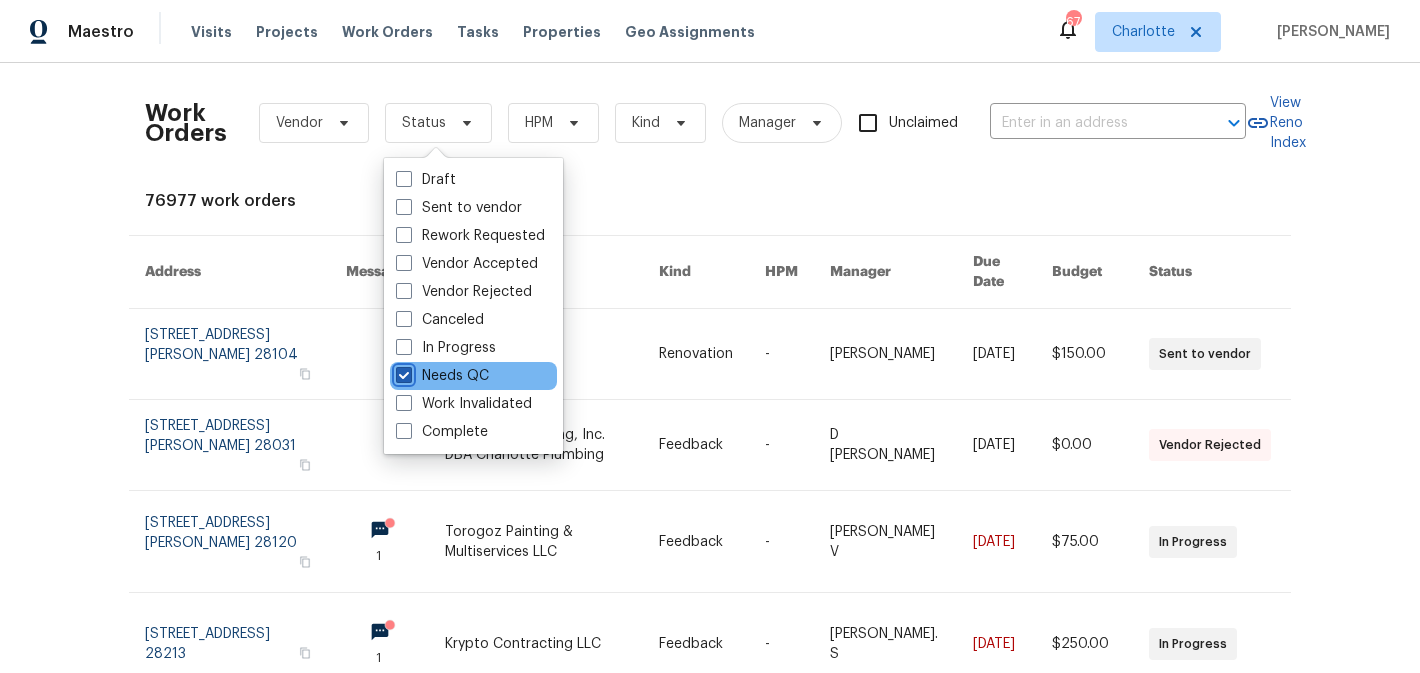 checkbox on "true" 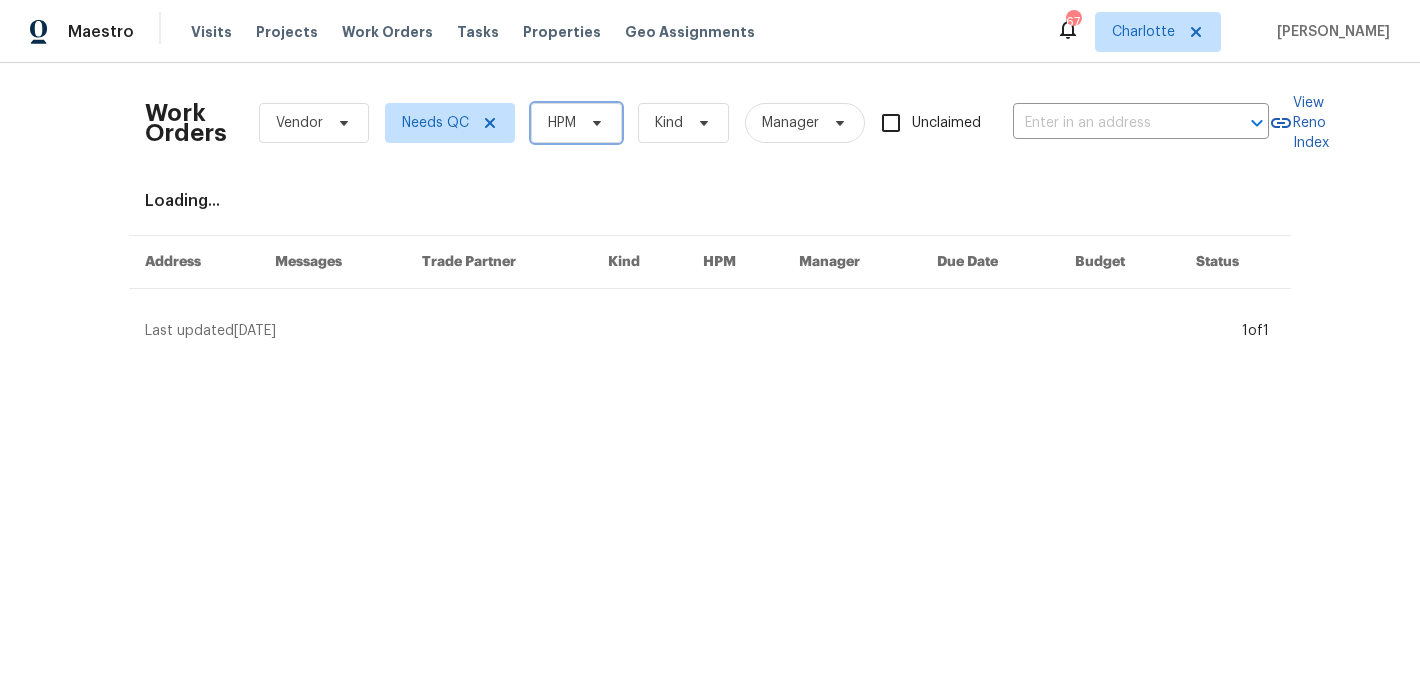click on "HPM" at bounding box center (576, 123) 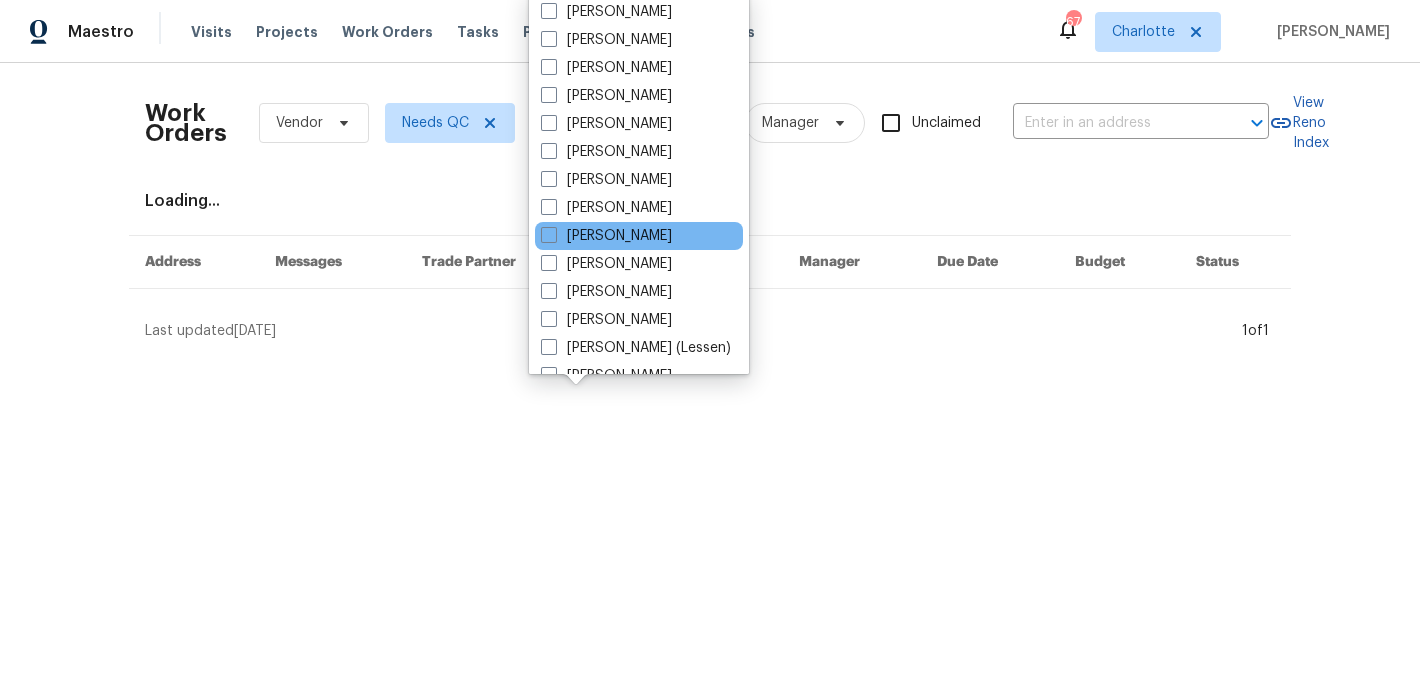 scroll, scrollTop: 248, scrollLeft: 0, axis: vertical 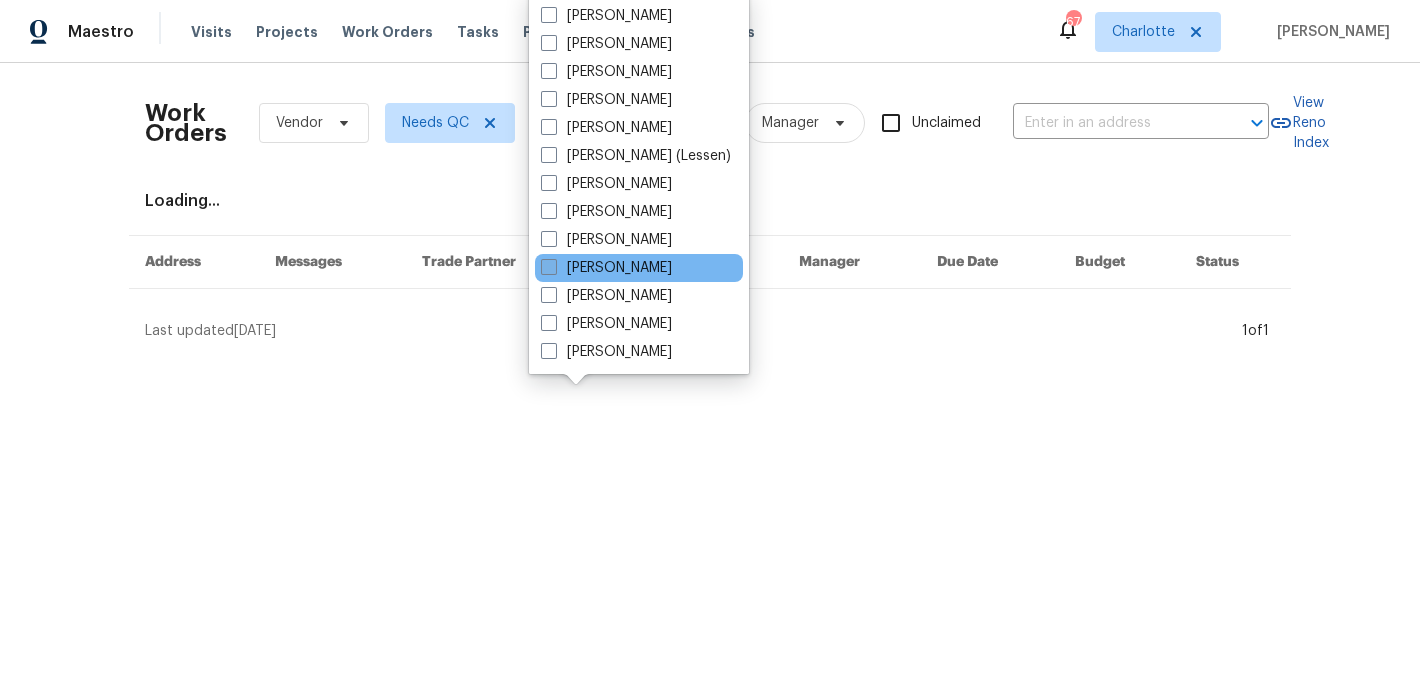 click on "[PERSON_NAME]" at bounding box center (606, 268) 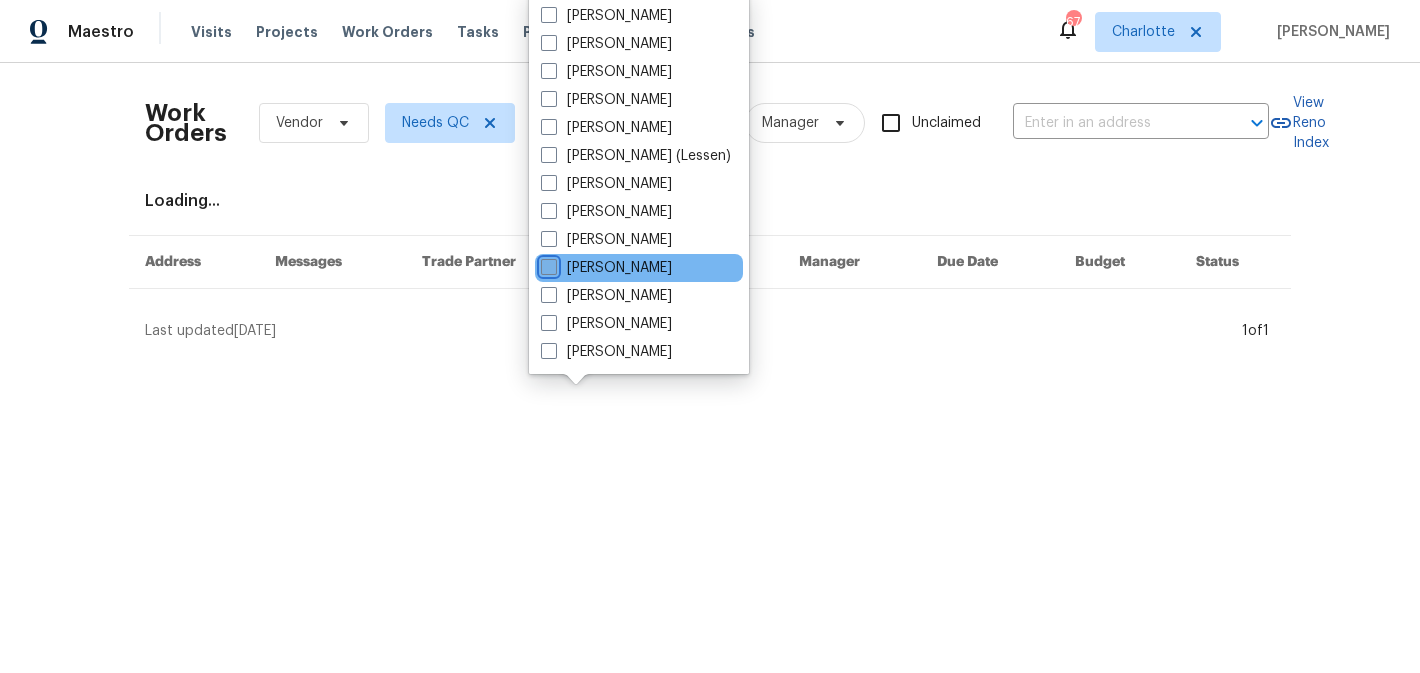 click on "[PERSON_NAME]" at bounding box center [547, 264] 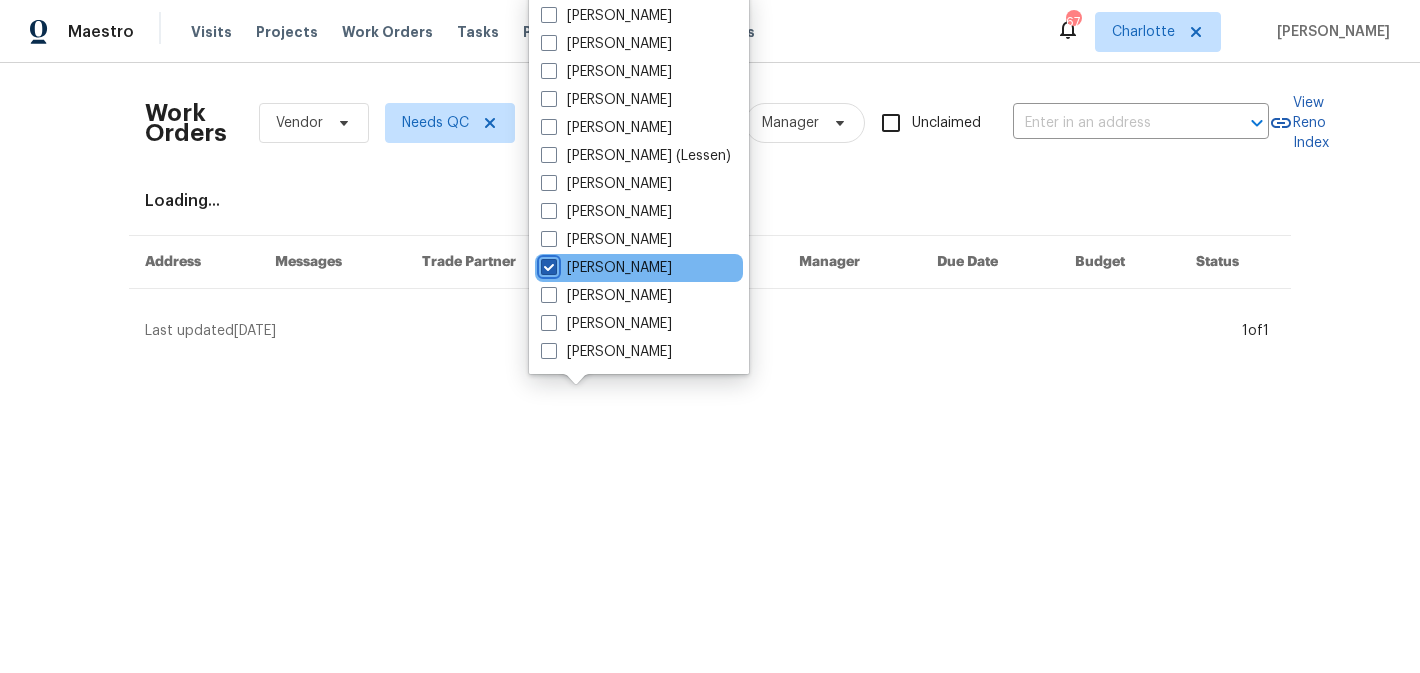 checkbox on "true" 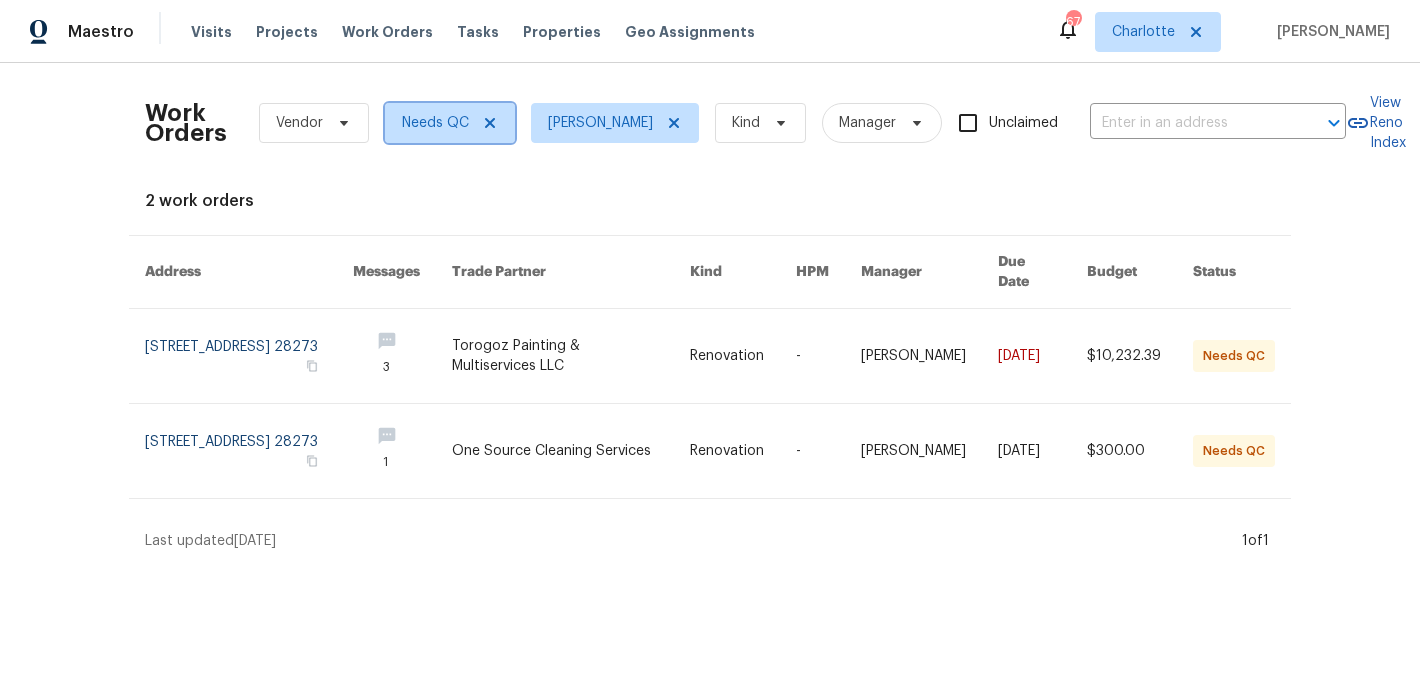 click 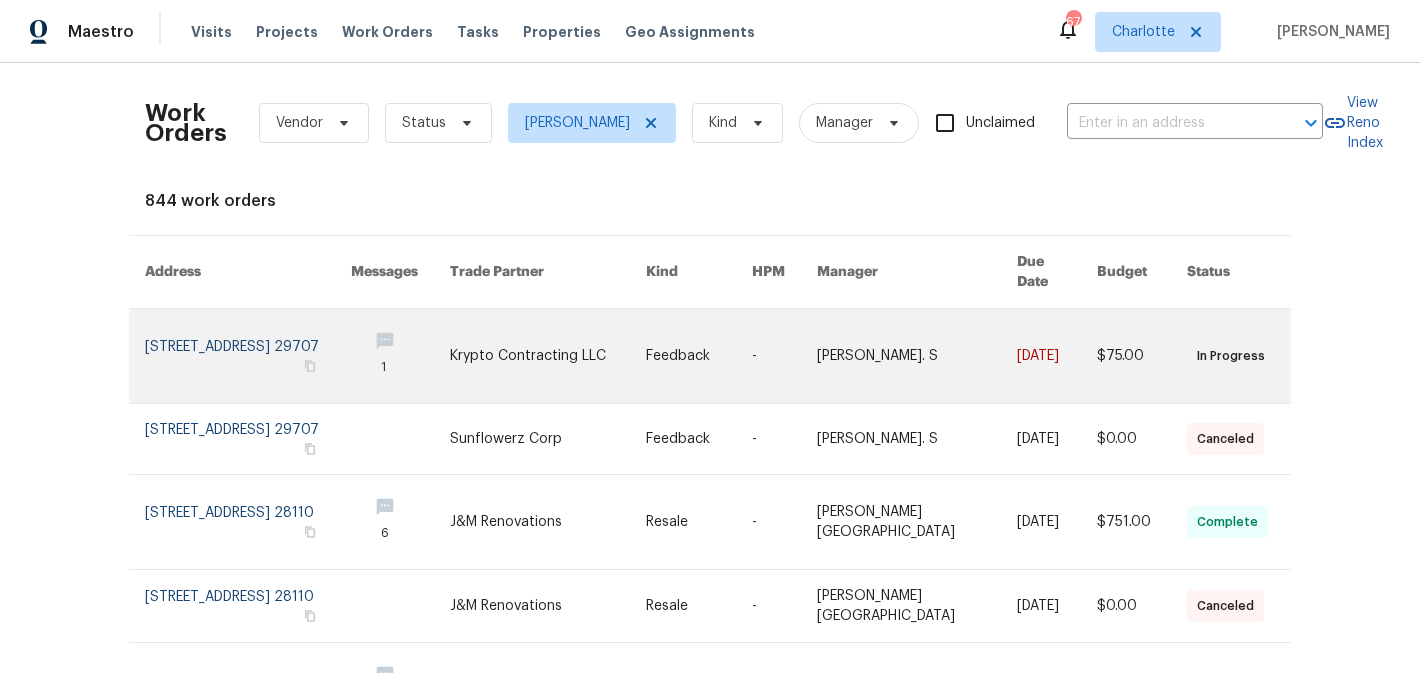 click at bounding box center [548, 356] 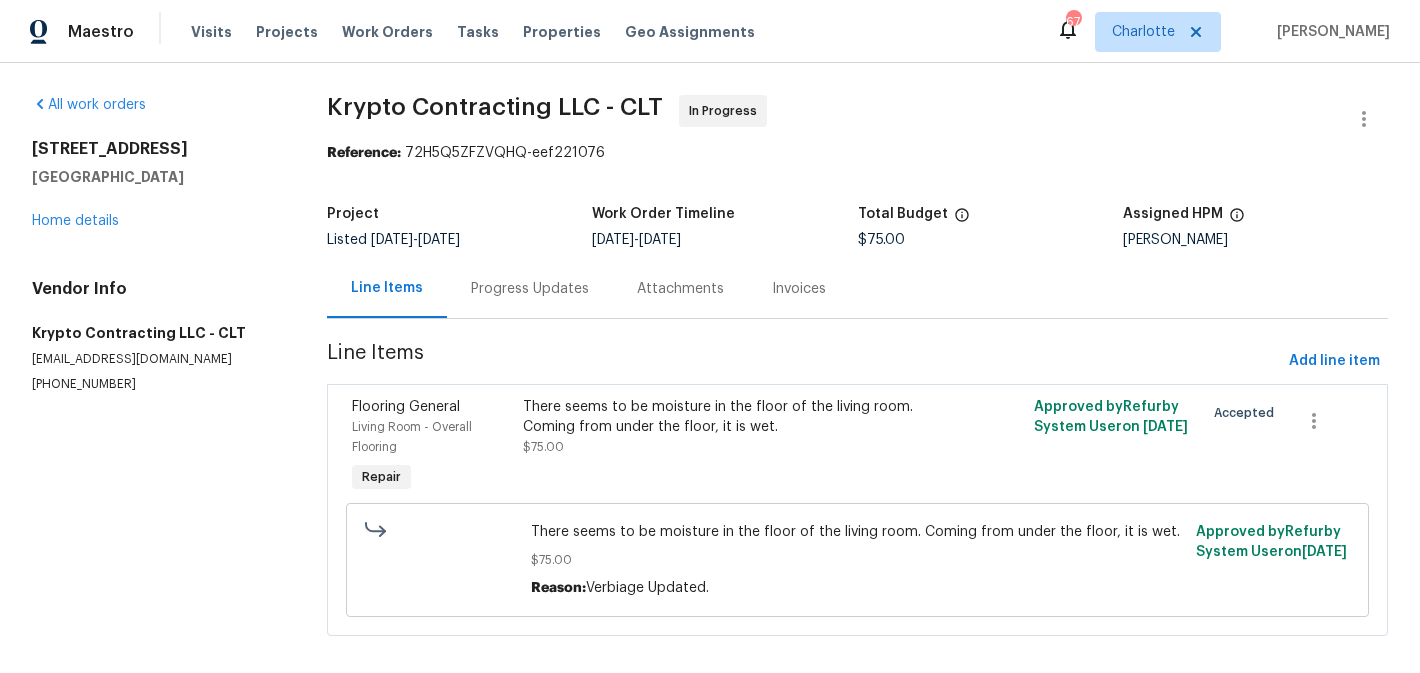 click on "Progress Updates" at bounding box center (530, 289) 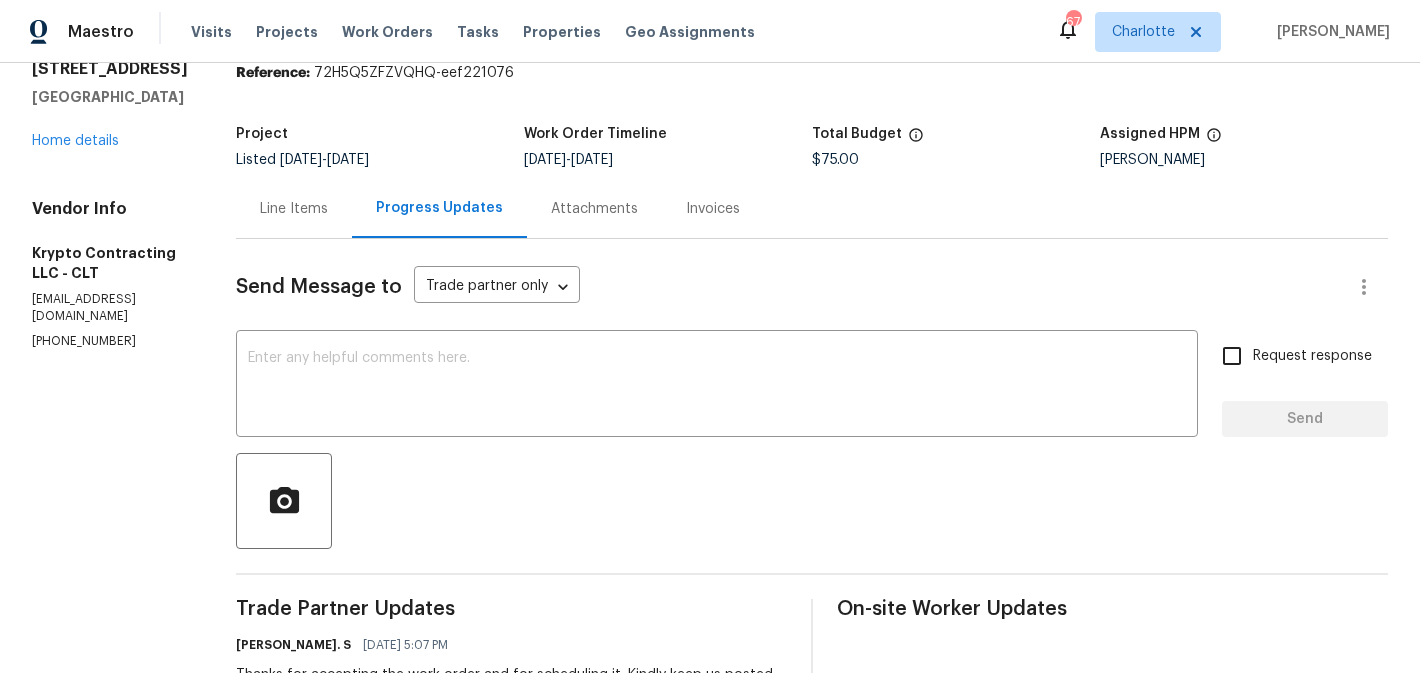 scroll, scrollTop: 0, scrollLeft: 0, axis: both 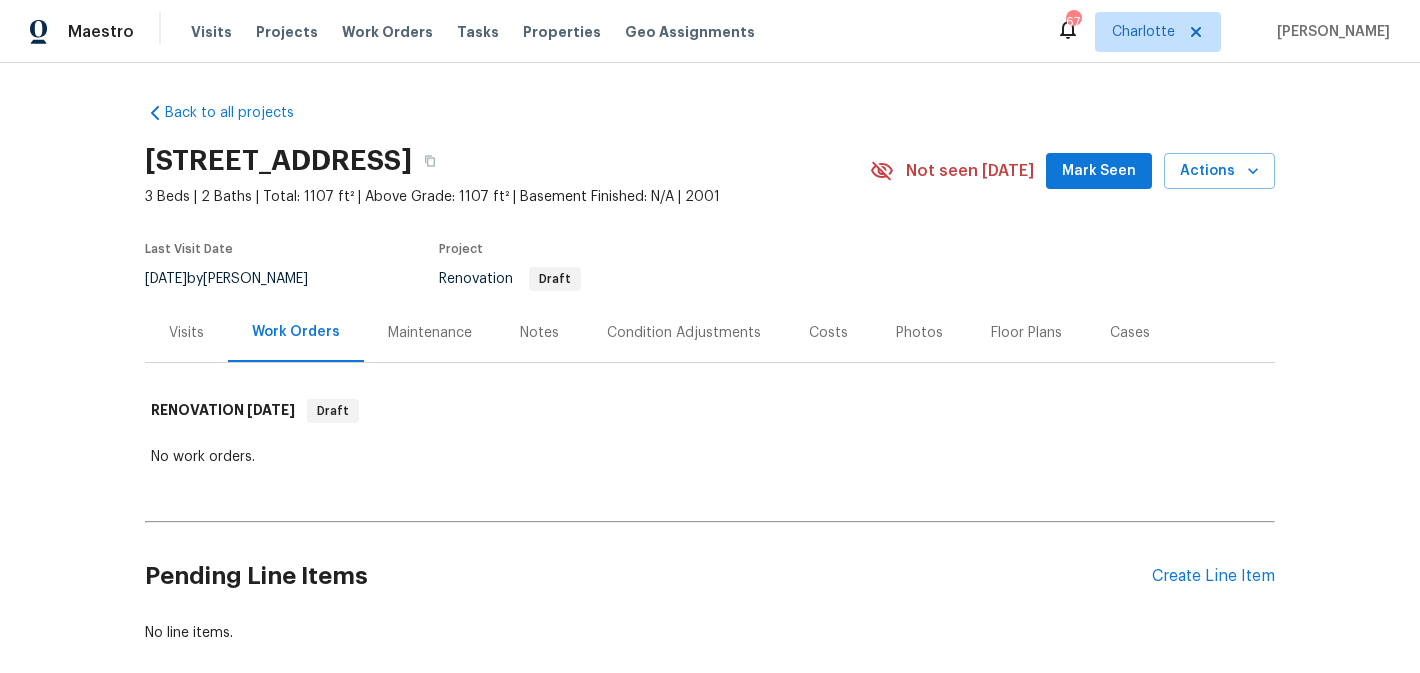 click on "Mark Seen" at bounding box center (1099, 171) 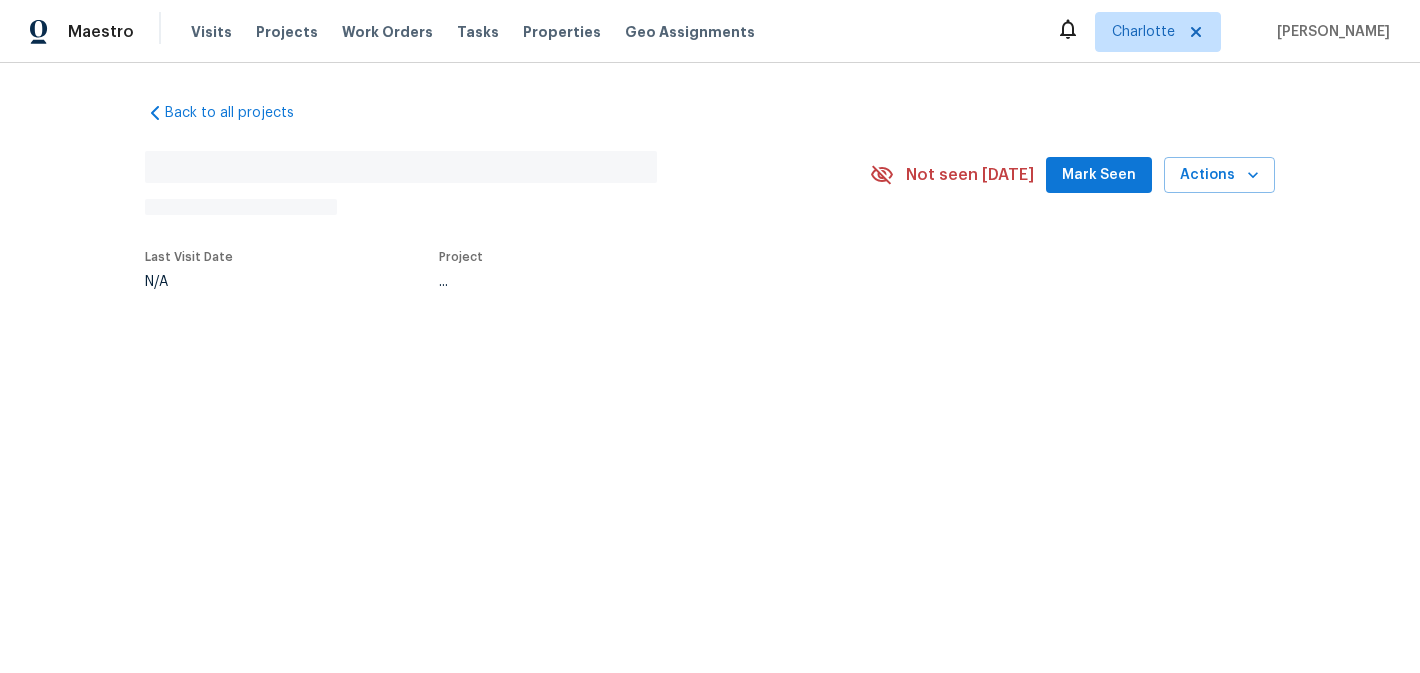 scroll, scrollTop: 0, scrollLeft: 0, axis: both 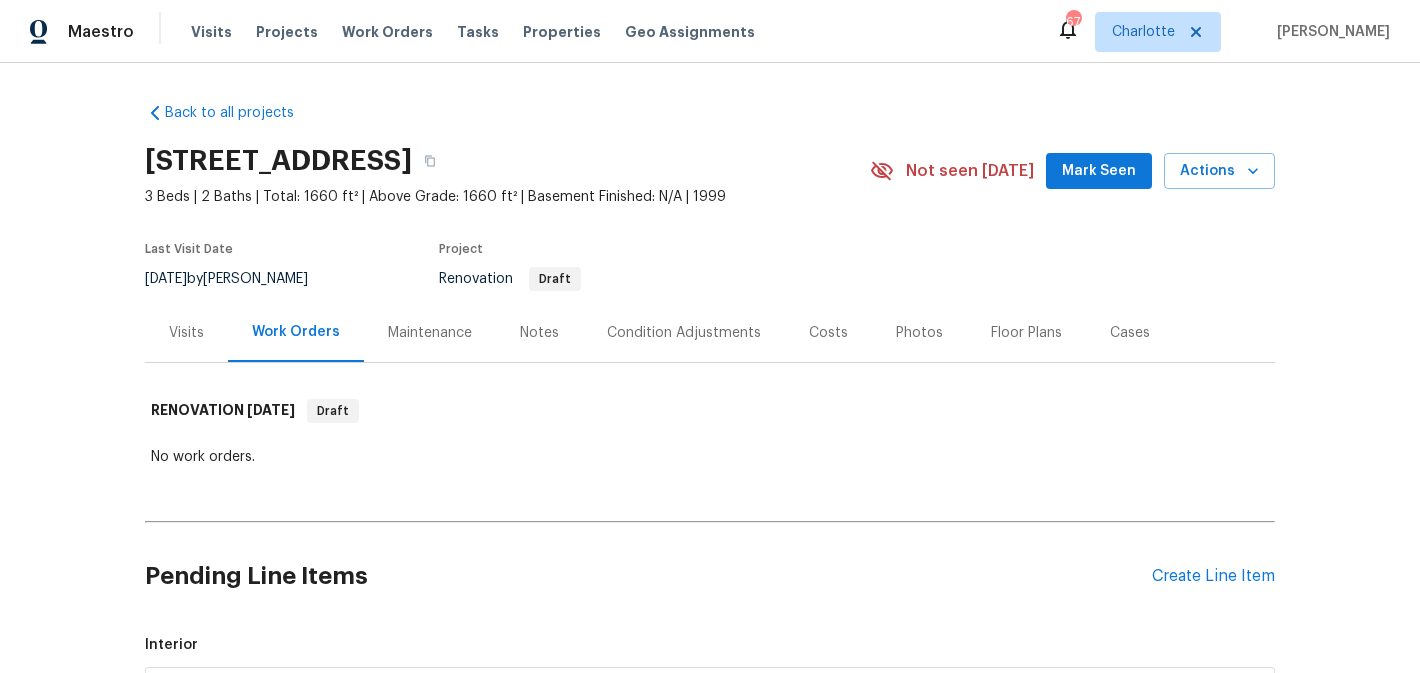 click on "Mark Seen" at bounding box center [1099, 171] 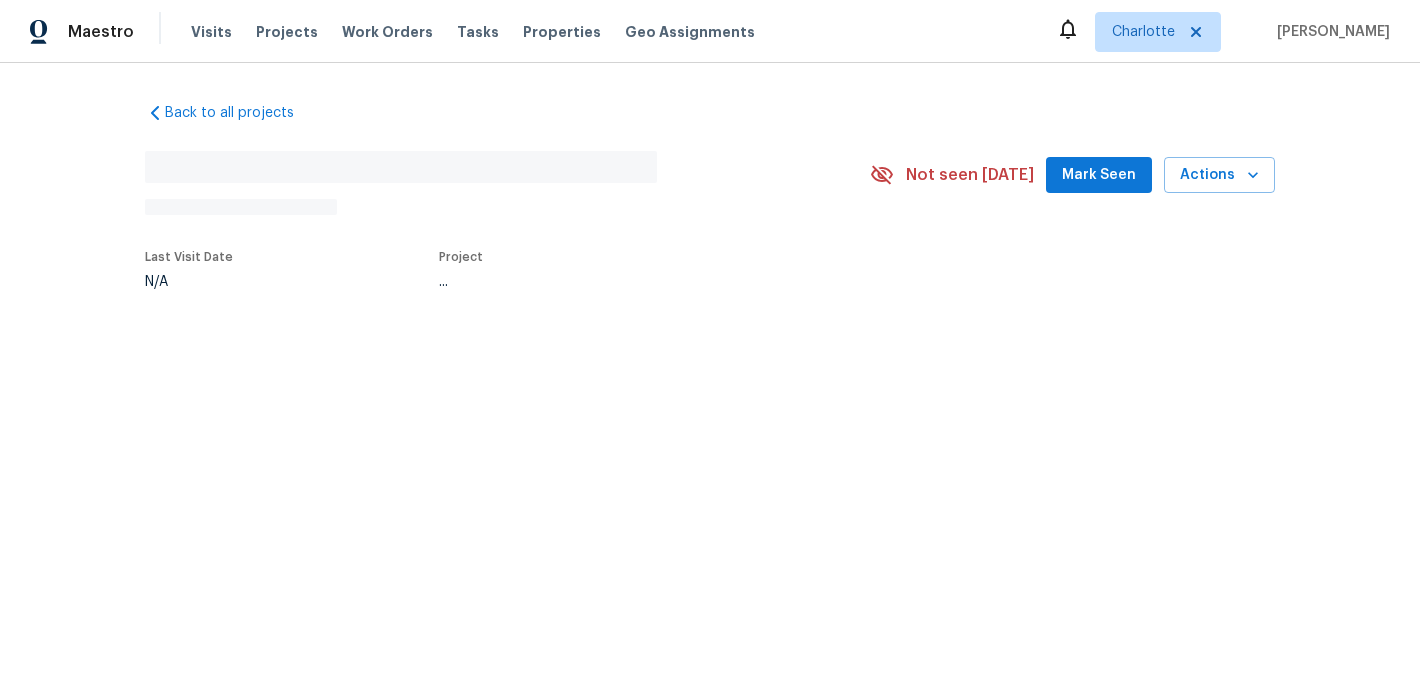 scroll, scrollTop: 0, scrollLeft: 0, axis: both 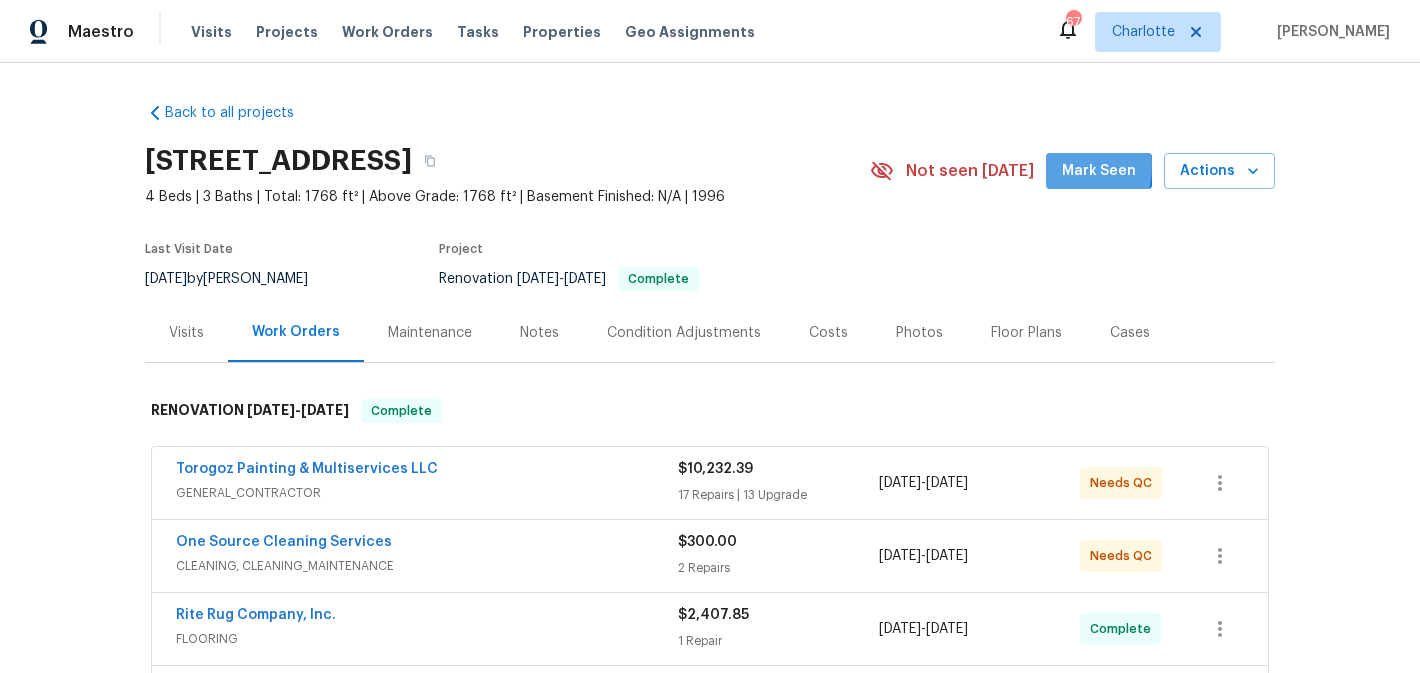 click on "Mark Seen" at bounding box center [1099, 171] 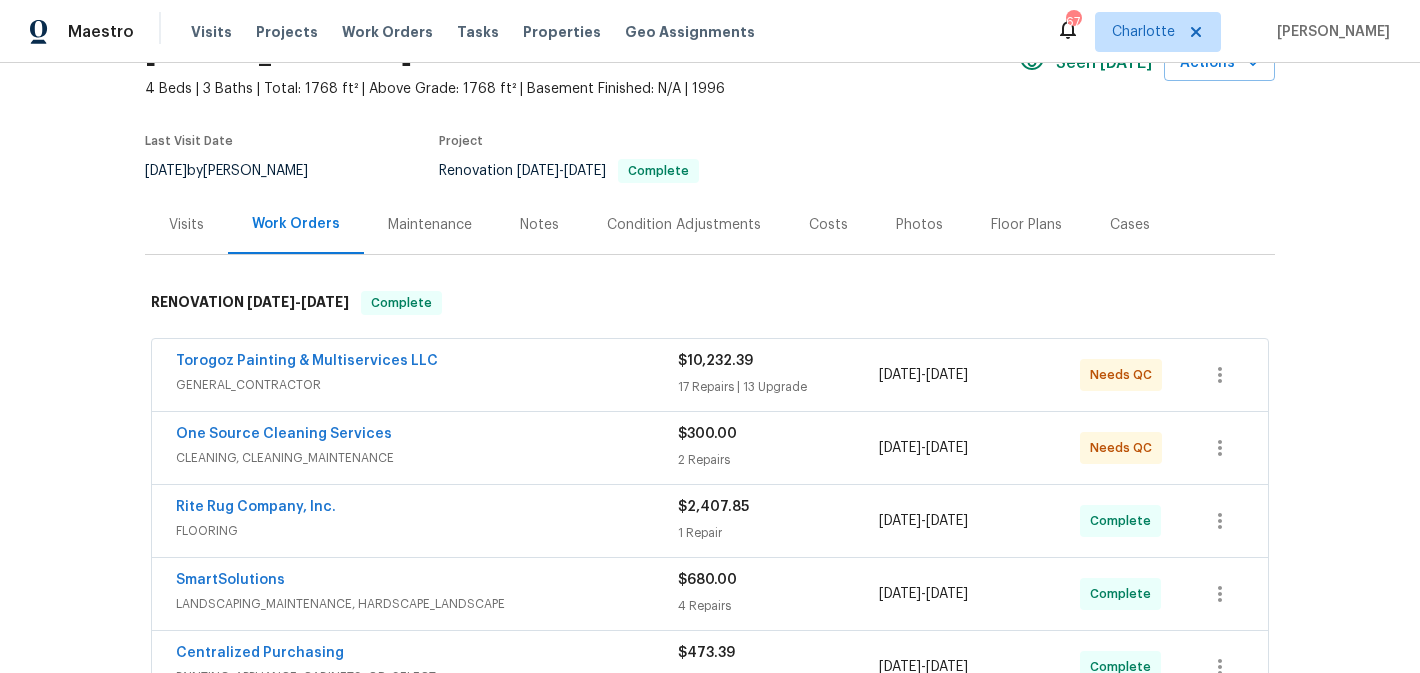 scroll, scrollTop: 0, scrollLeft: 0, axis: both 